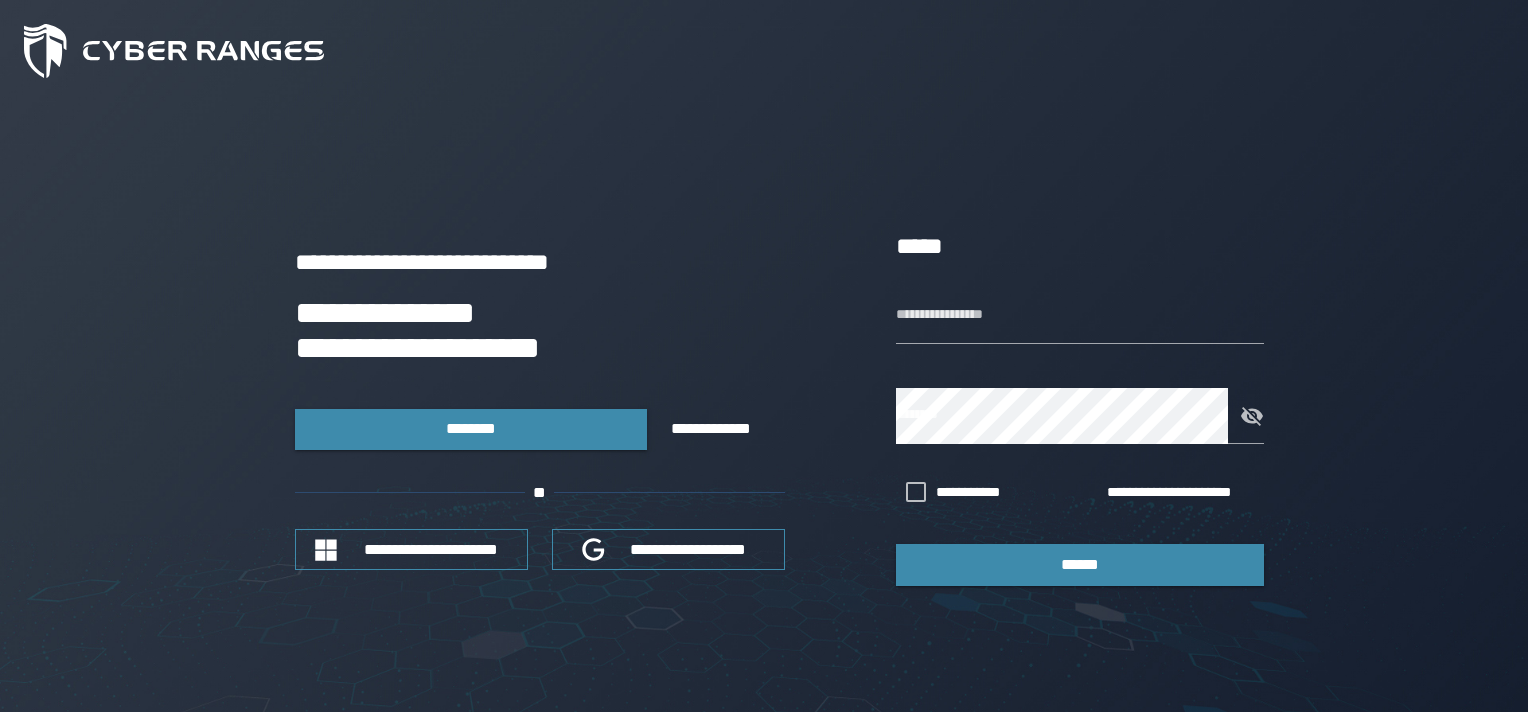 scroll, scrollTop: 0, scrollLeft: 0, axis: both 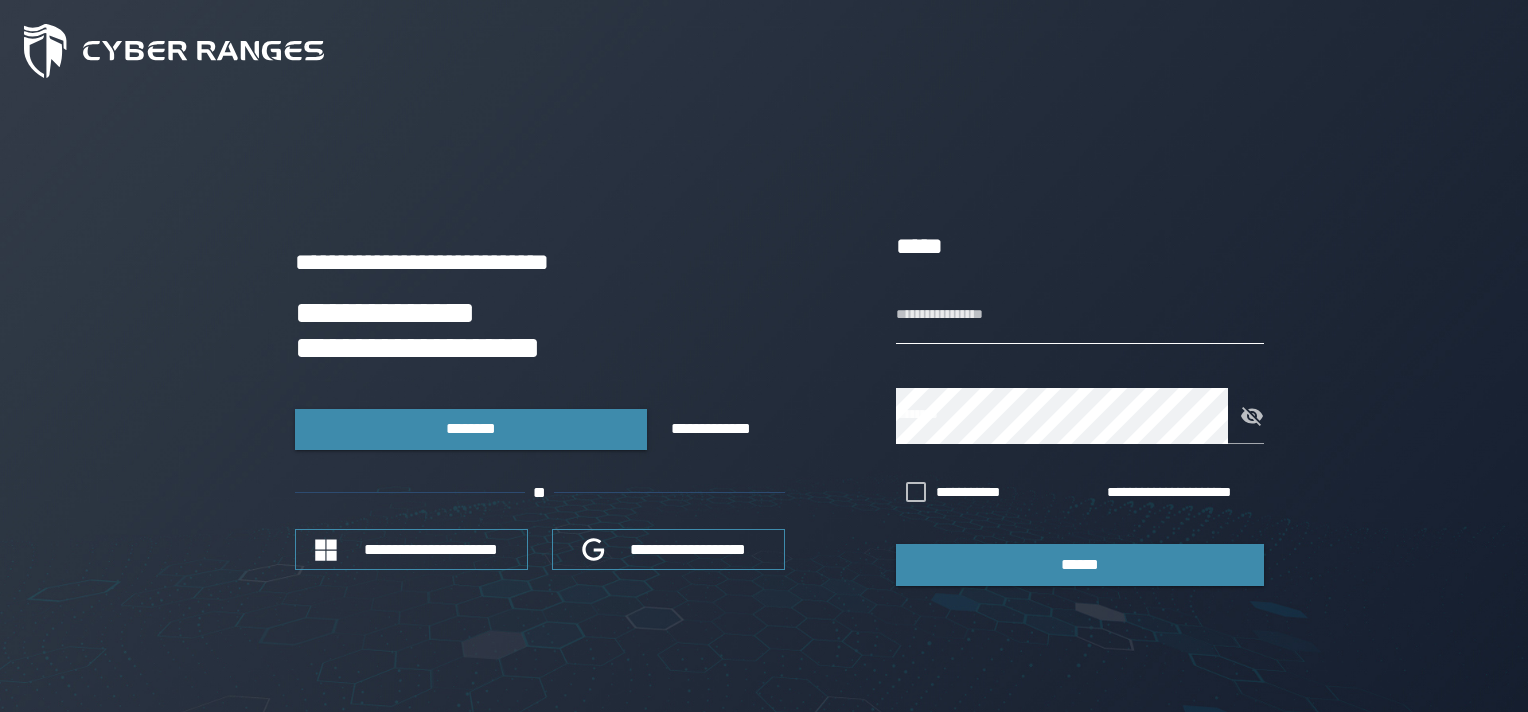 click on "**********" at bounding box center (1080, 316) 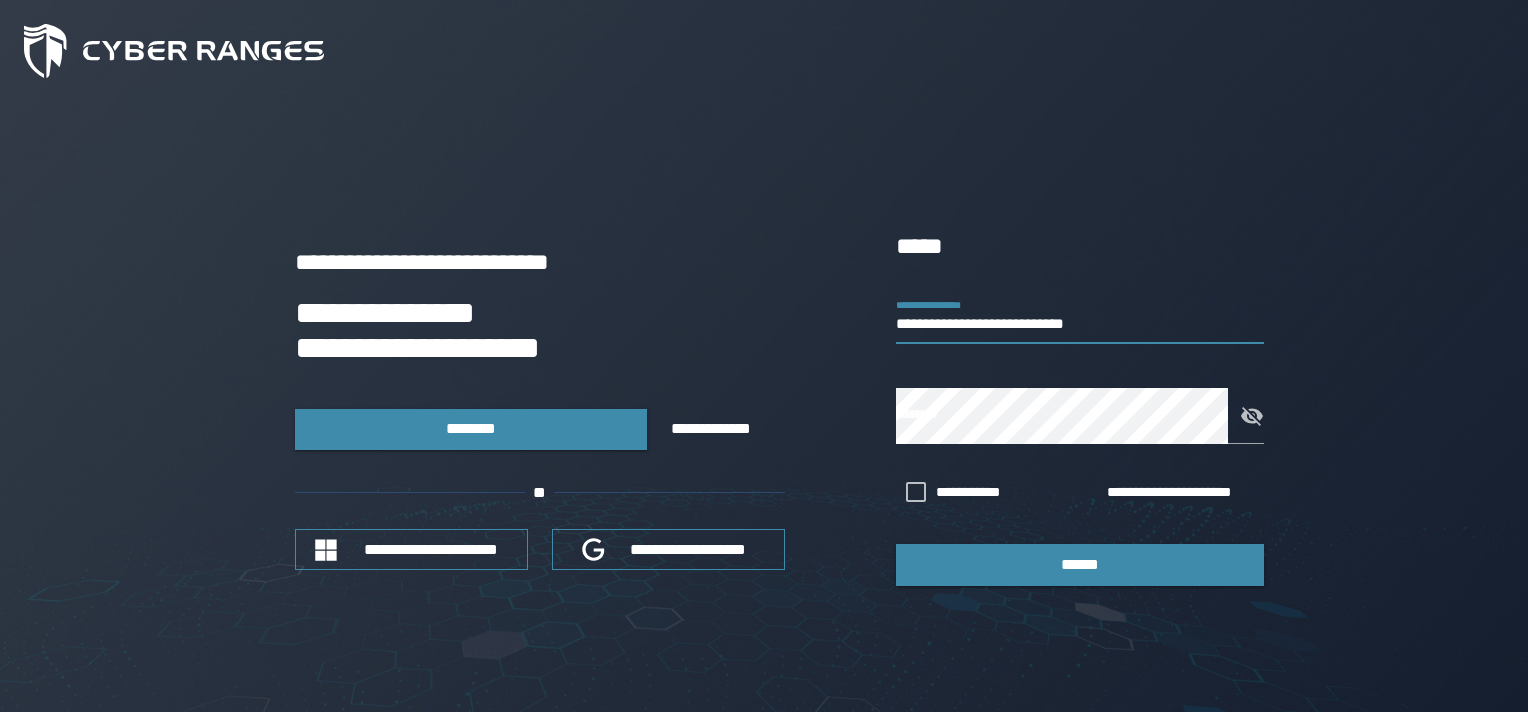 type on "**********" 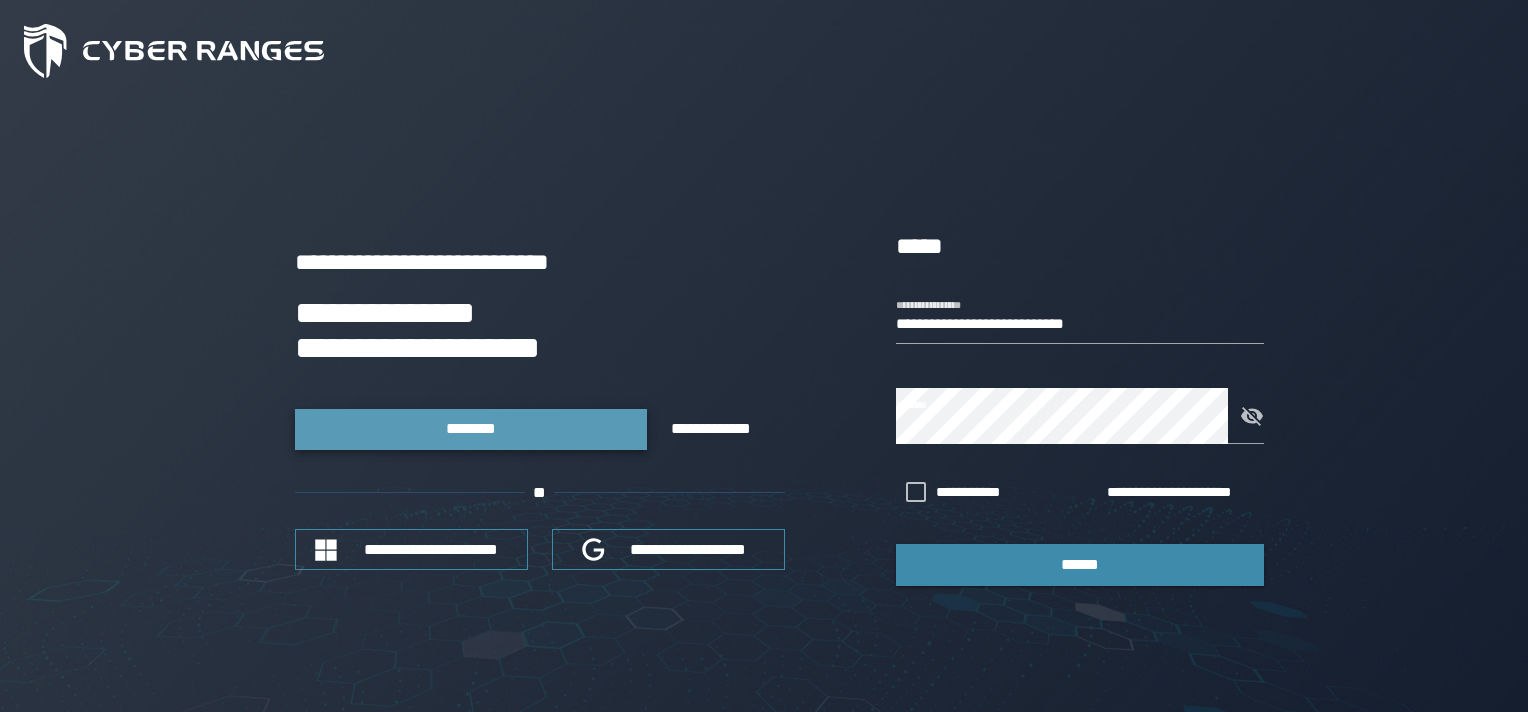 click on "********" at bounding box center (470, 428) 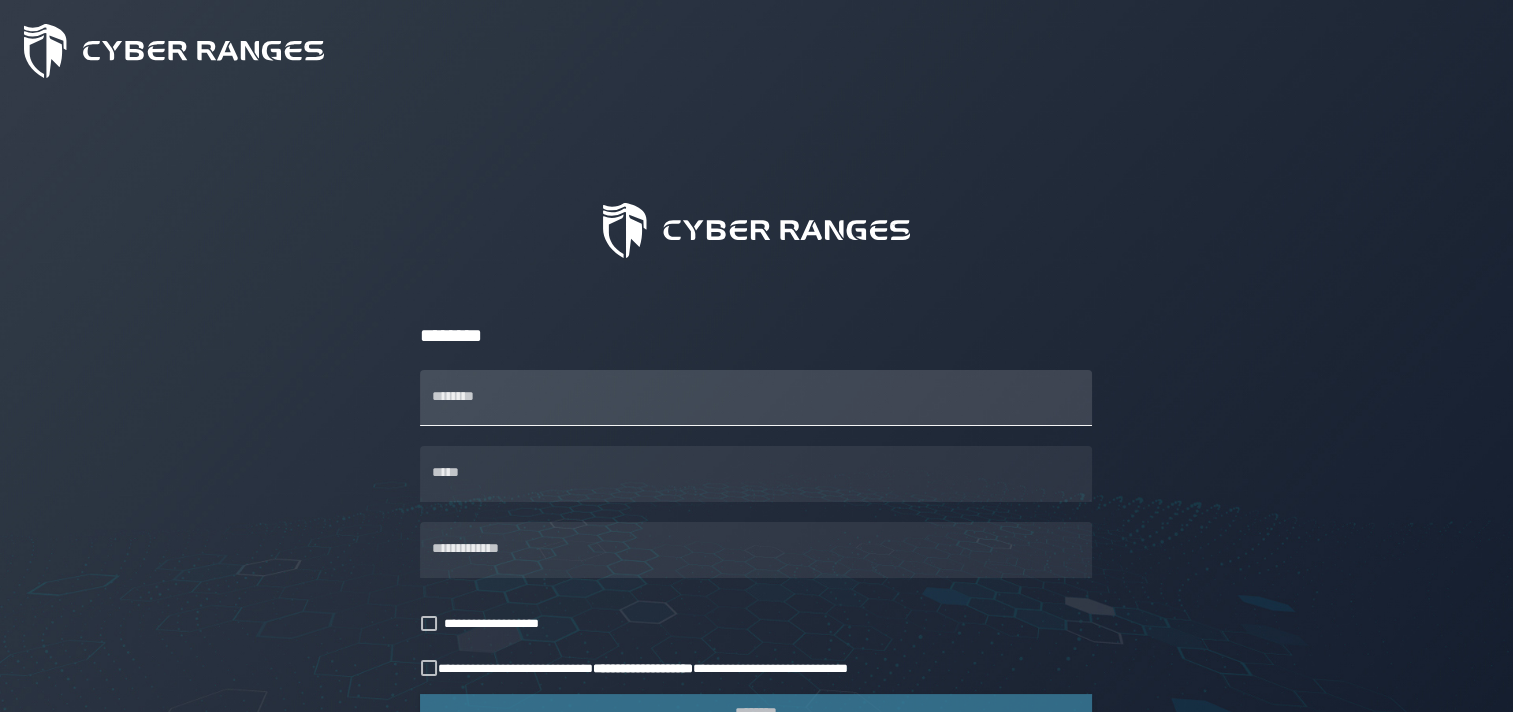 click on "********" at bounding box center (756, 398) 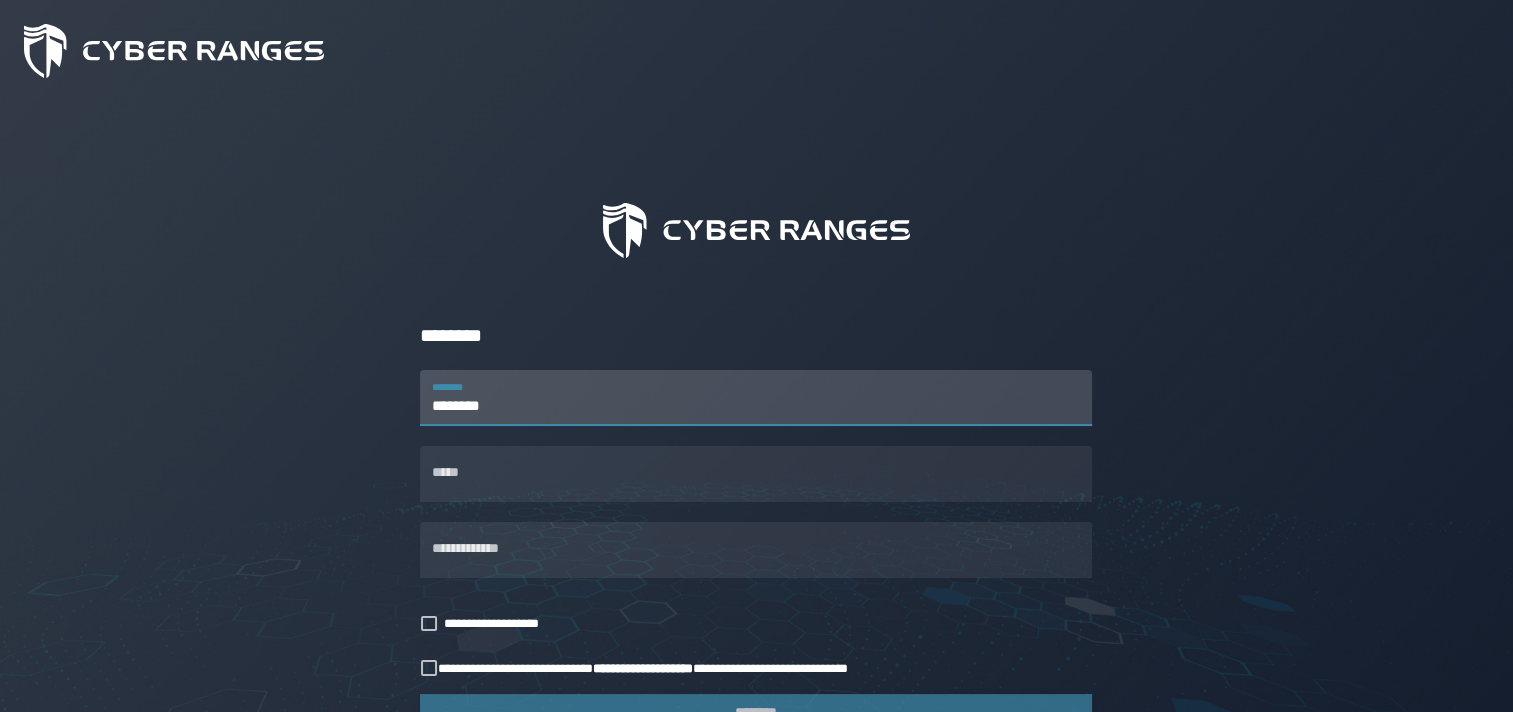 type on "********" 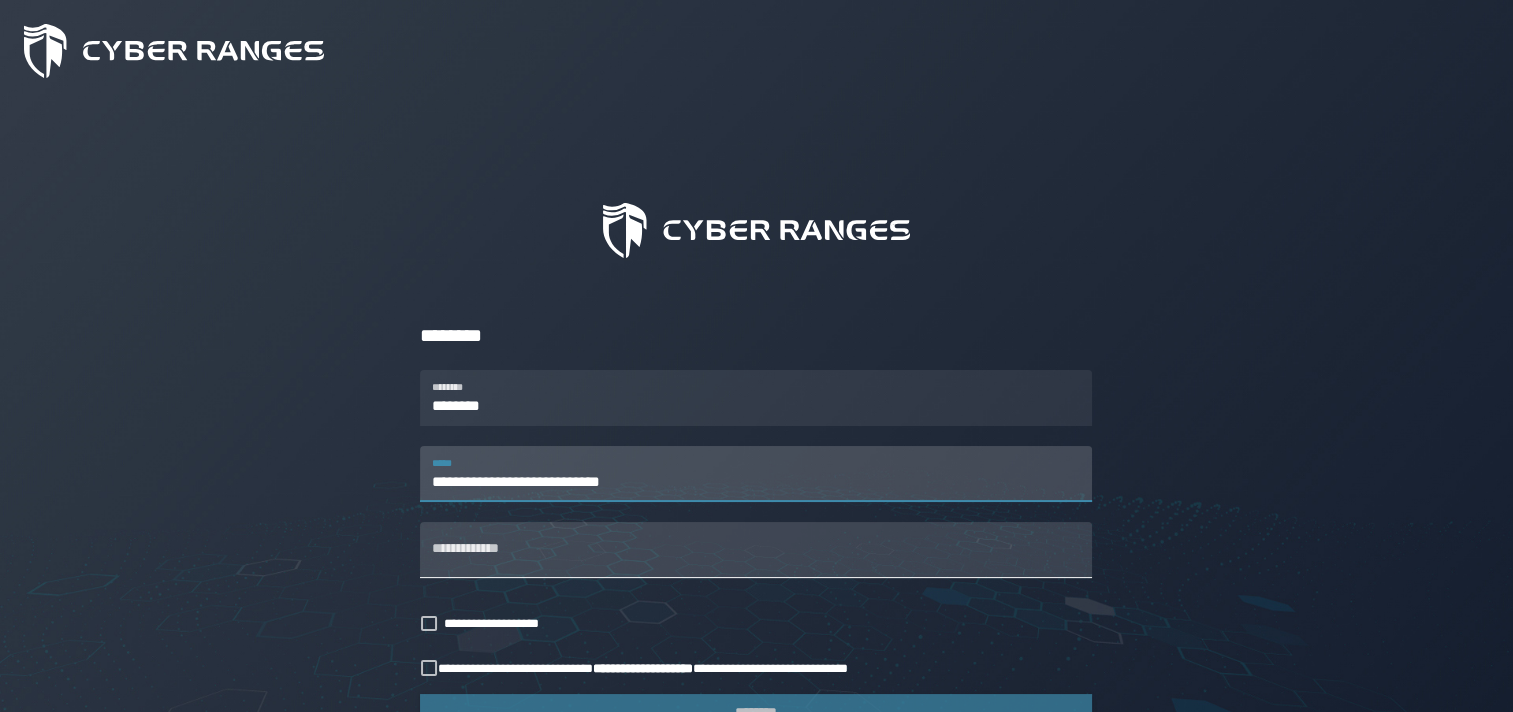 type on "**********" 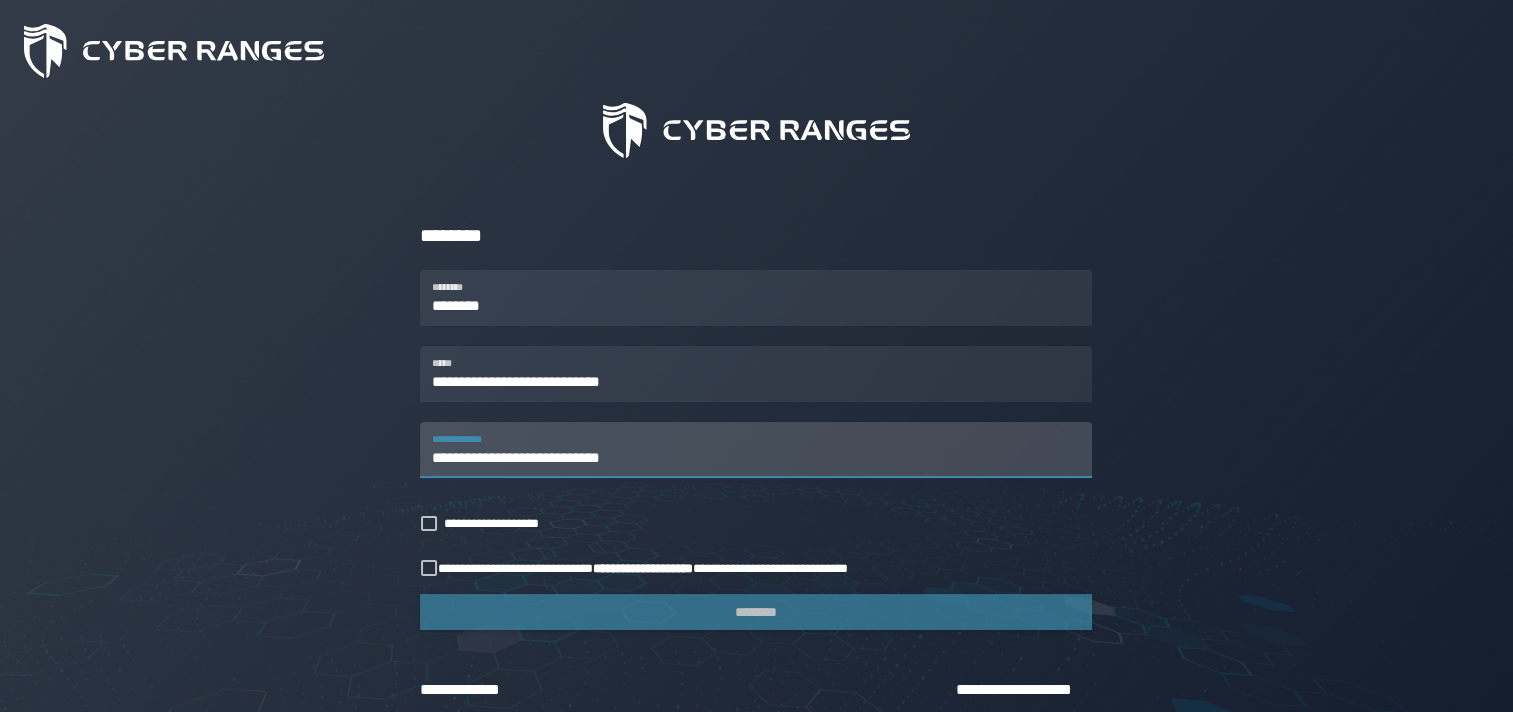 scroll, scrollTop: 192, scrollLeft: 0, axis: vertical 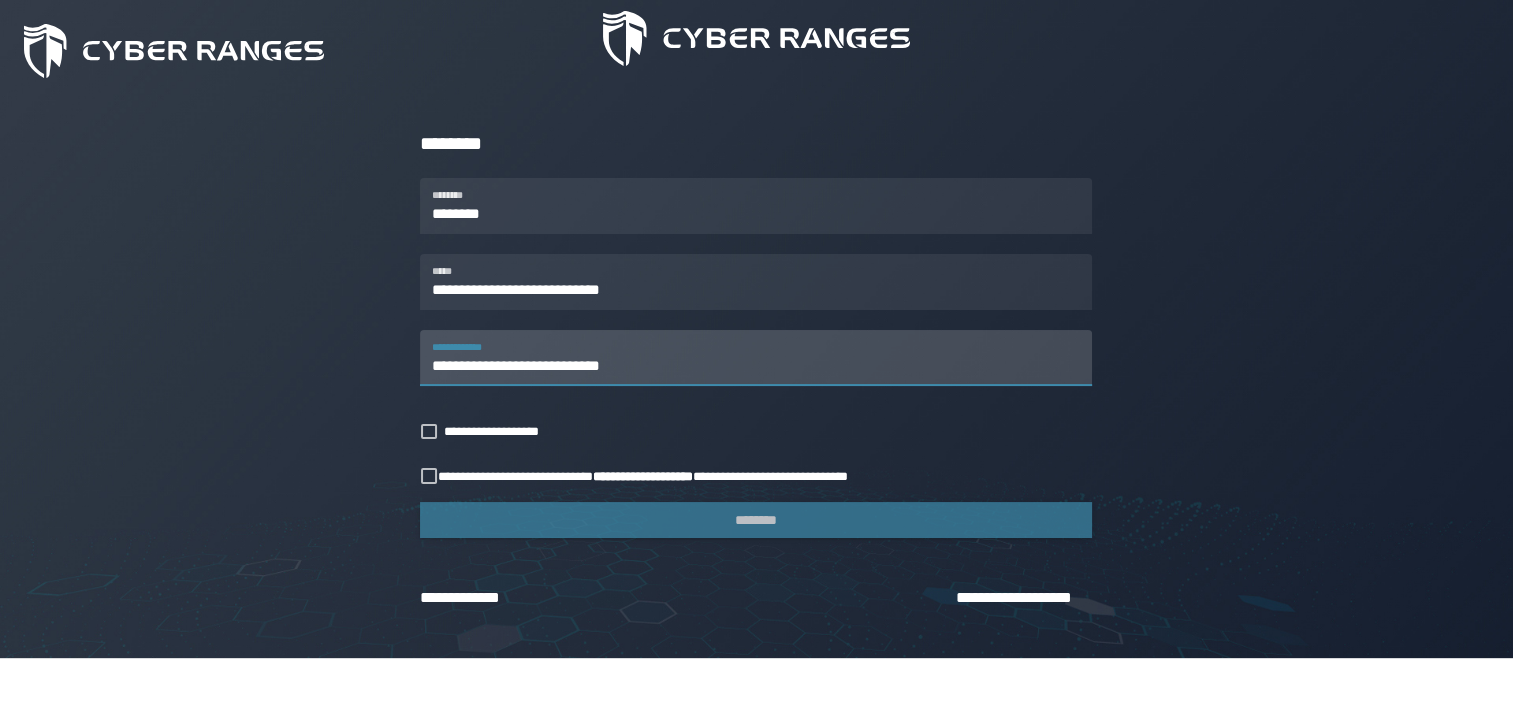 type on "**********" 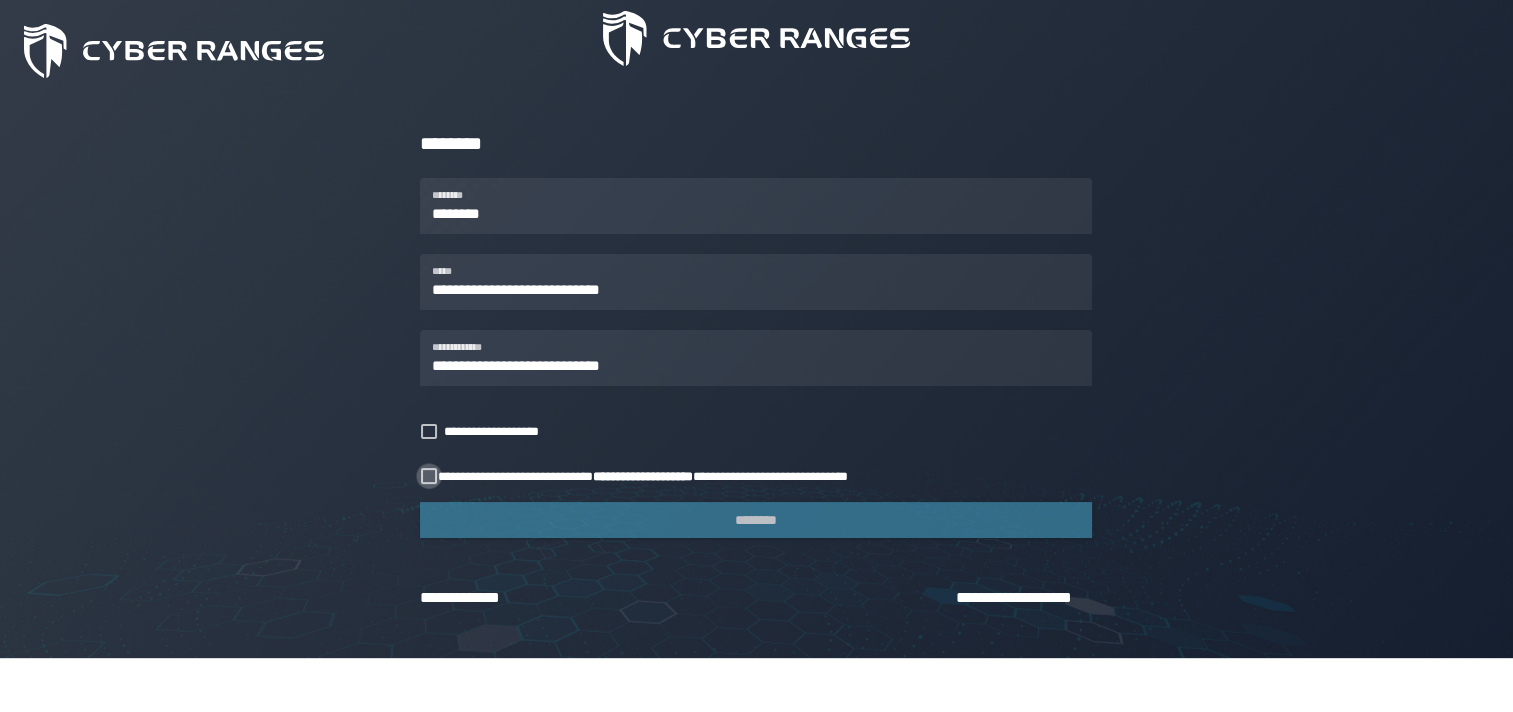 click 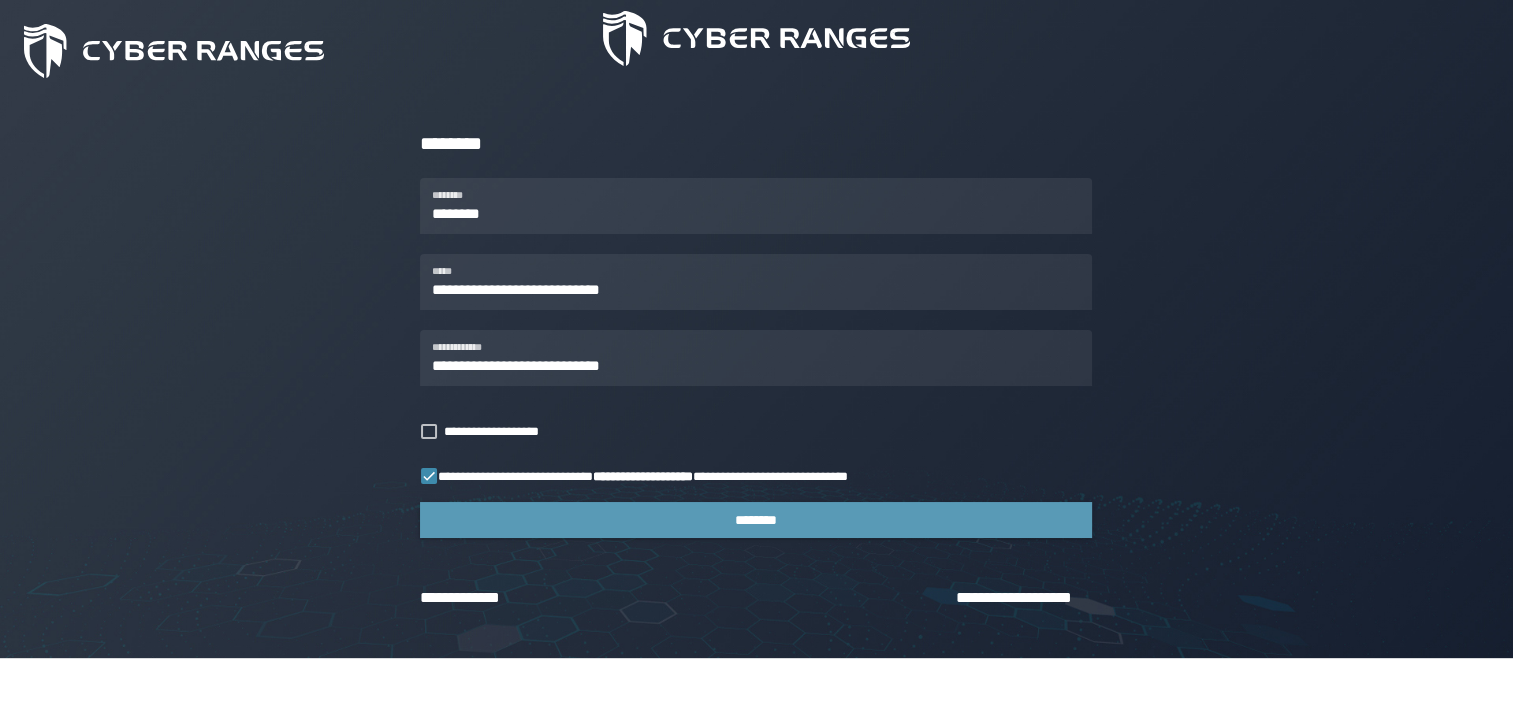 click on "********" at bounding box center (756, 520) 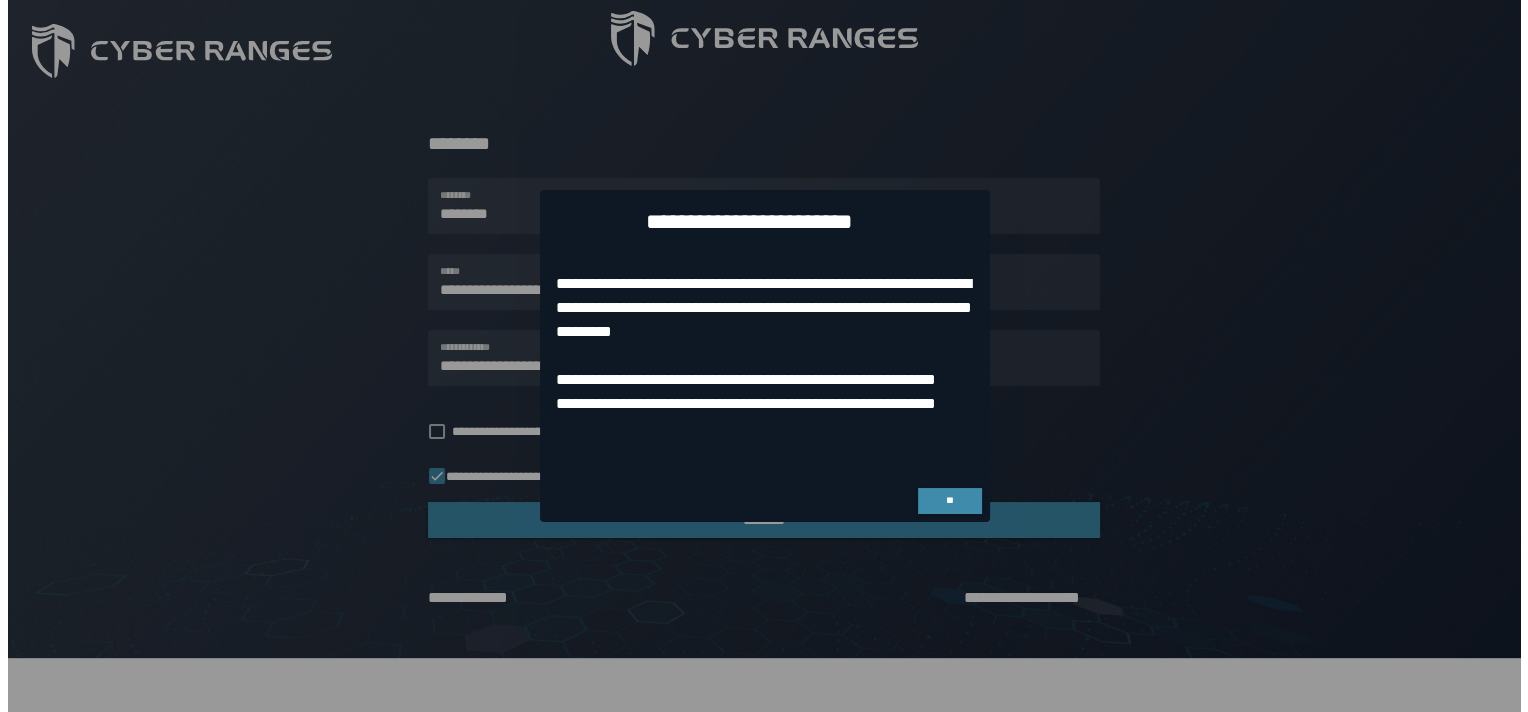 scroll, scrollTop: 0, scrollLeft: 0, axis: both 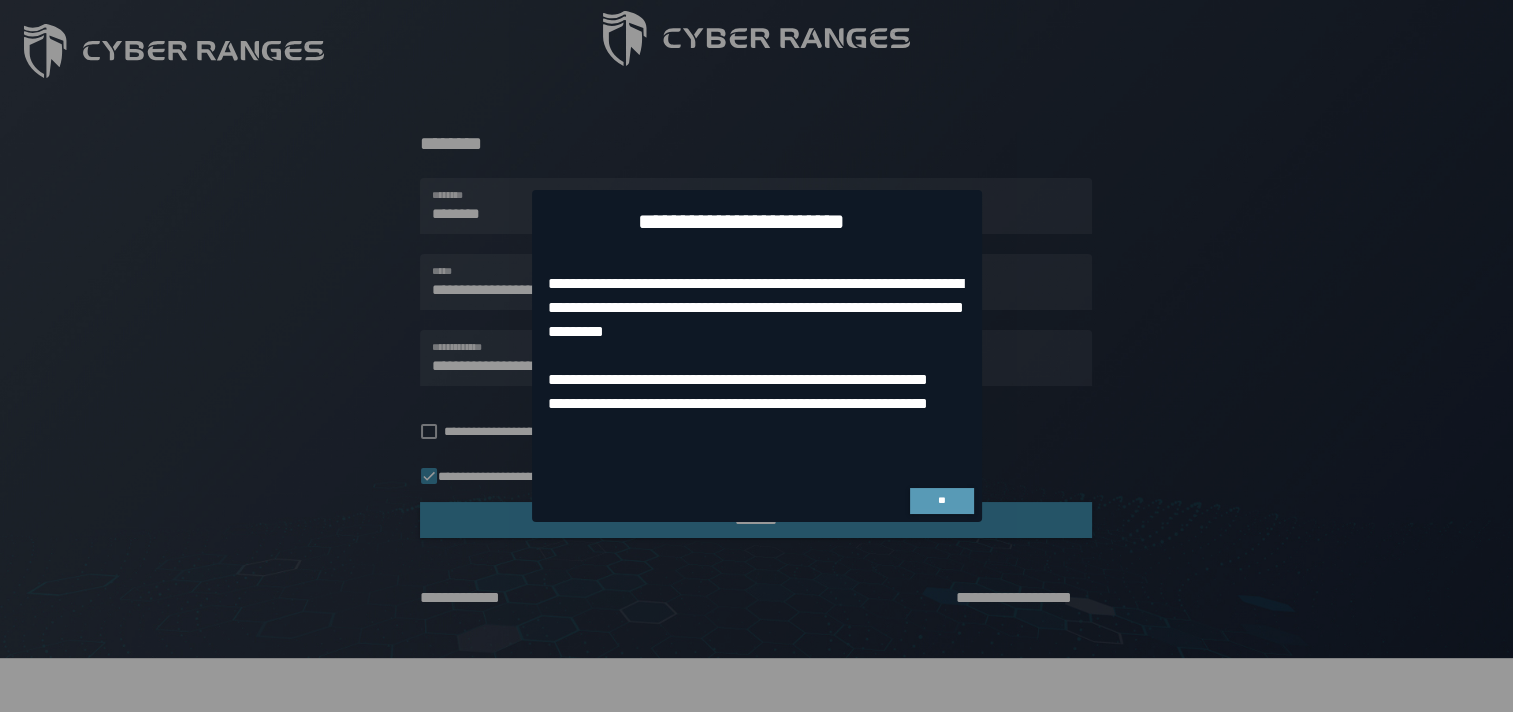 click on "**" at bounding box center [942, 501] 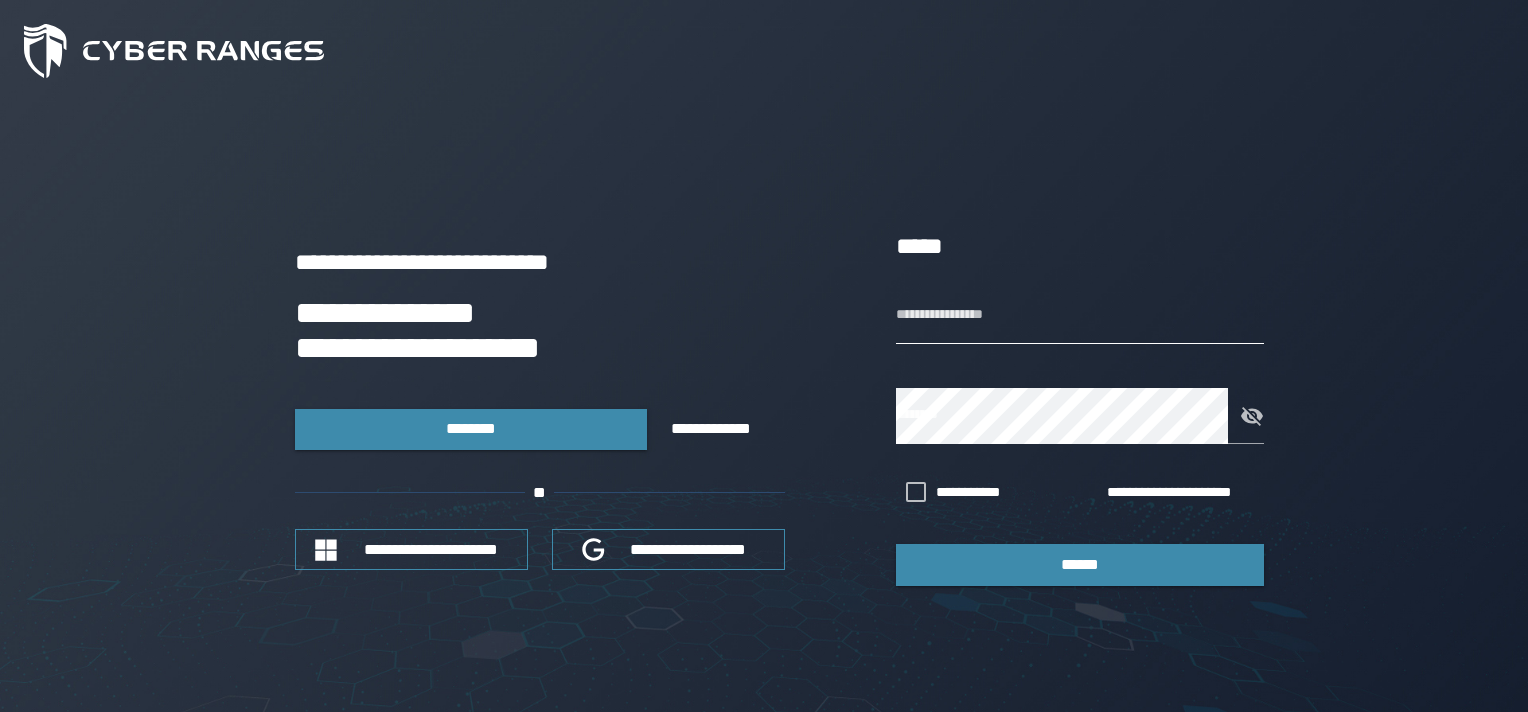 click on "**********" at bounding box center (1080, 316) 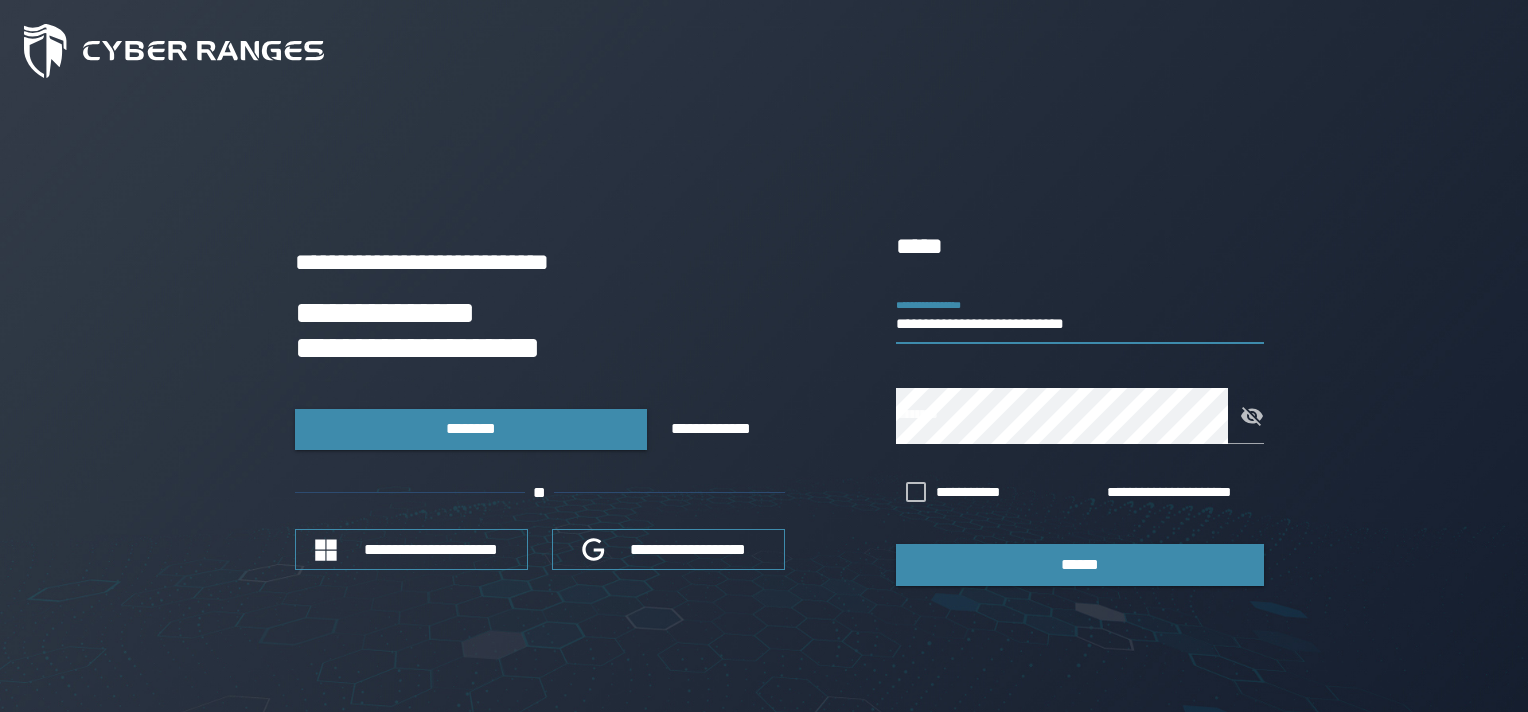 type on "**********" 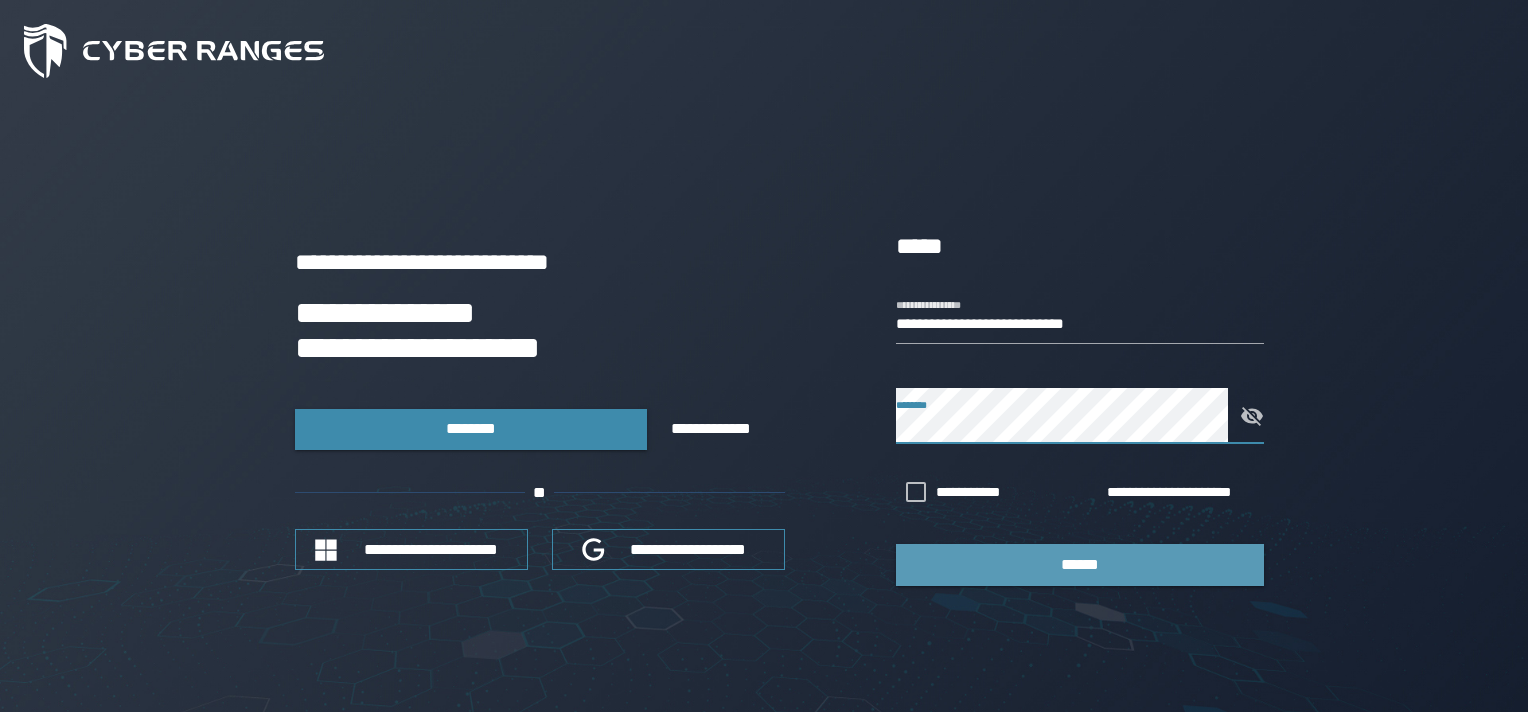 click on "******" at bounding box center [1080, 564] 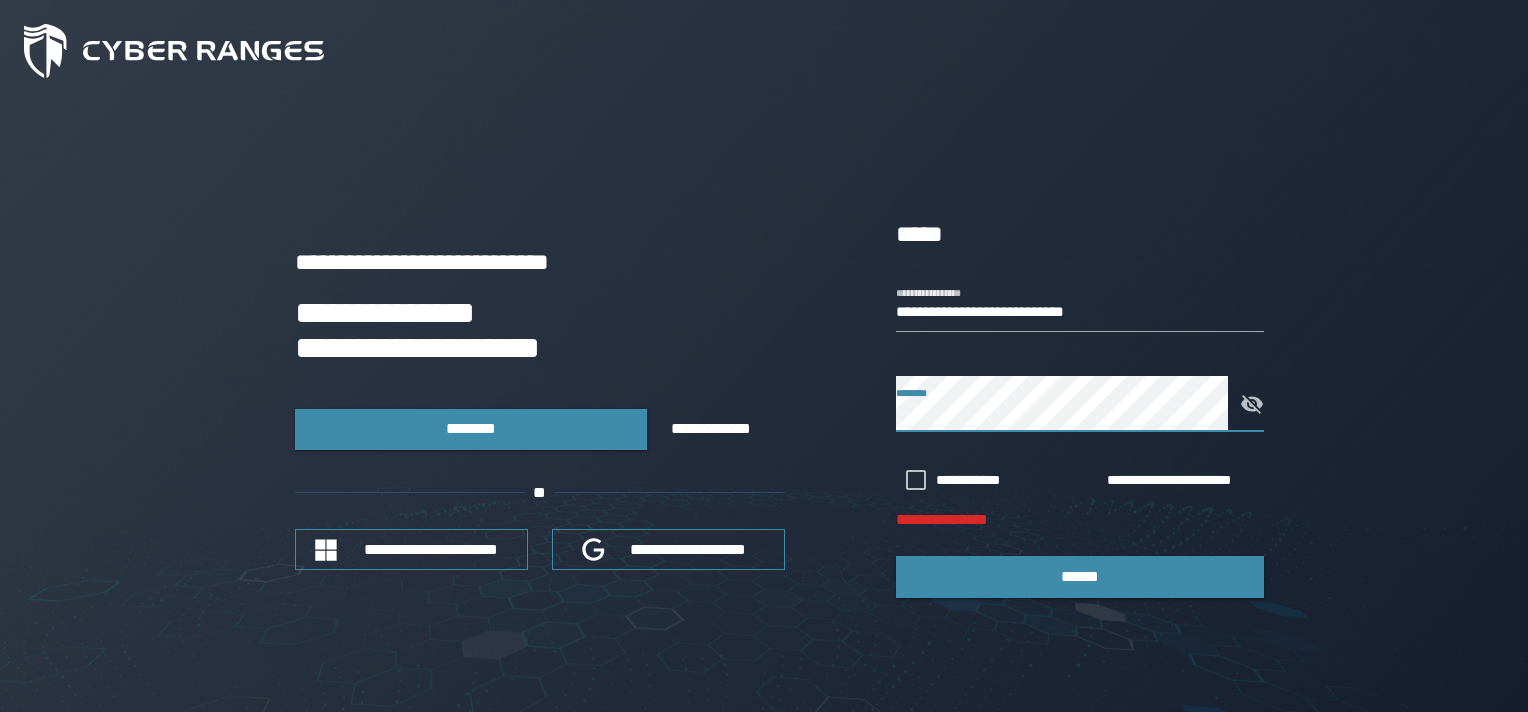 click on "**********" at bounding box center (764, 406) 